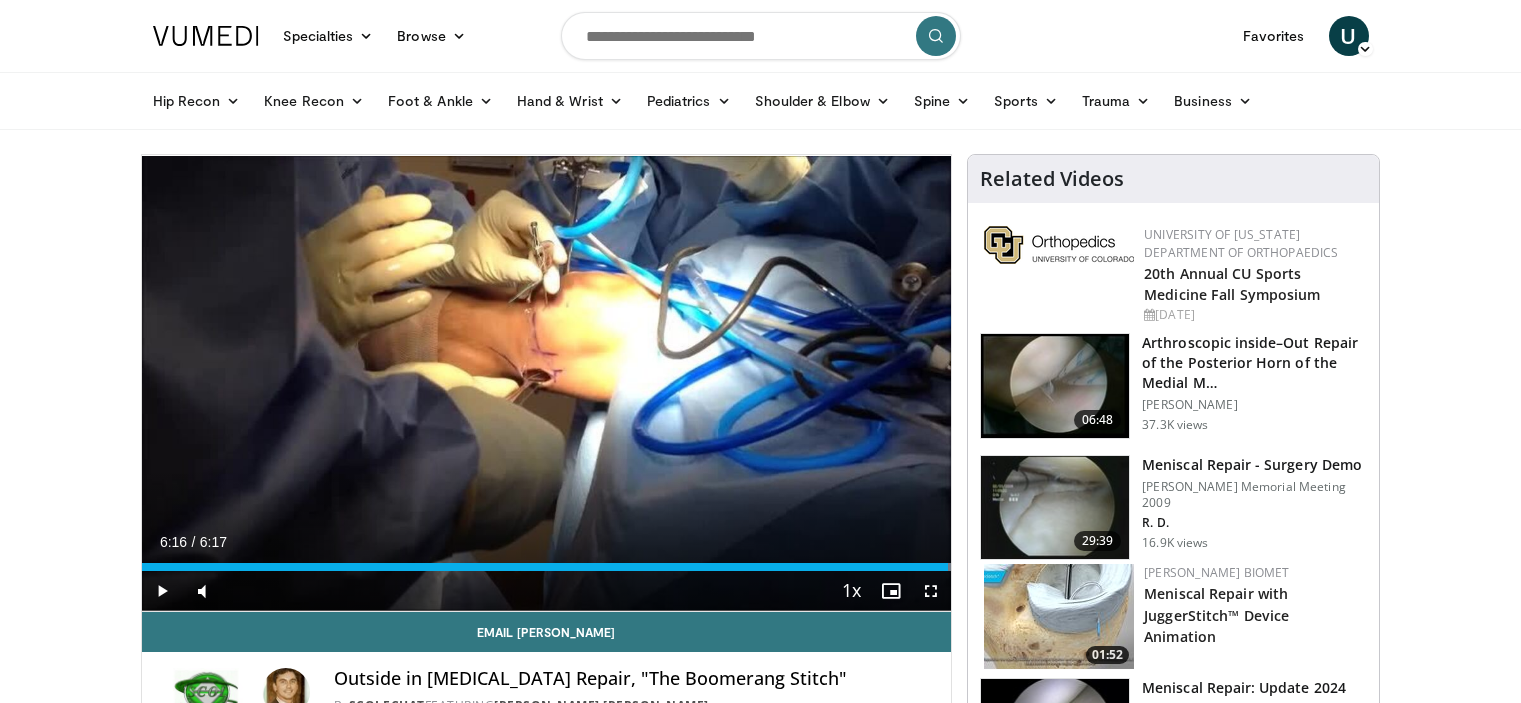 scroll, scrollTop: 0, scrollLeft: 0, axis: both 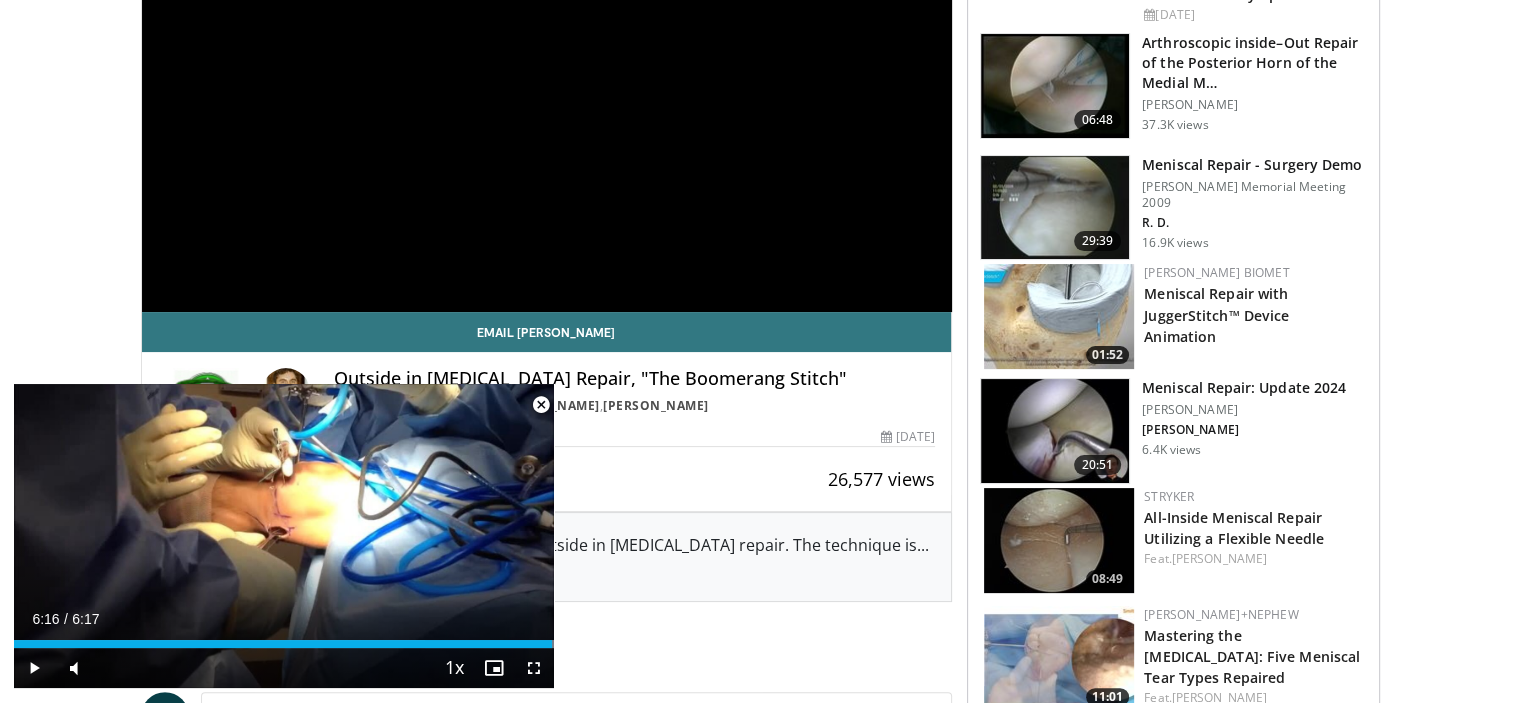 click on "All-Inside Meniscal Repair Utilizing a Flexible Needle" at bounding box center [1253, 527] 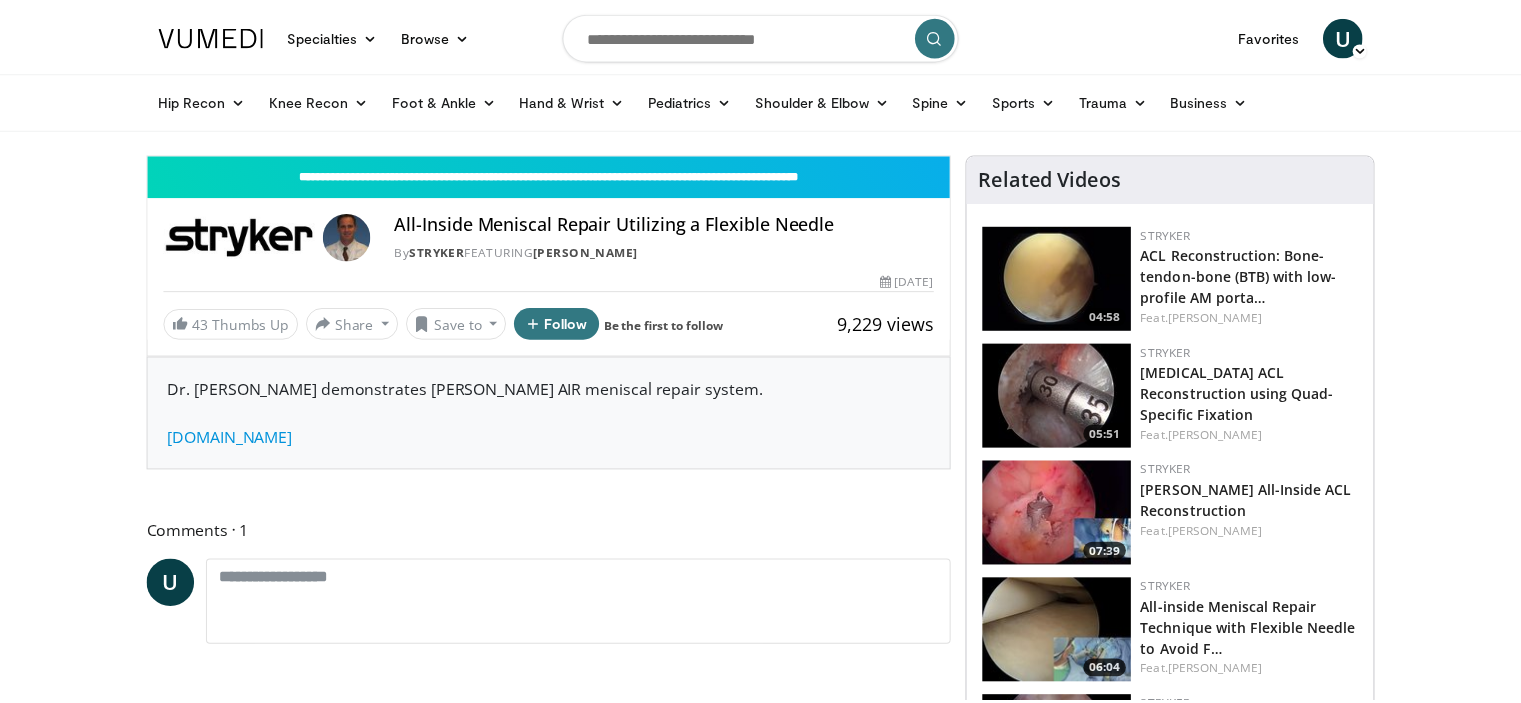scroll, scrollTop: 0, scrollLeft: 0, axis: both 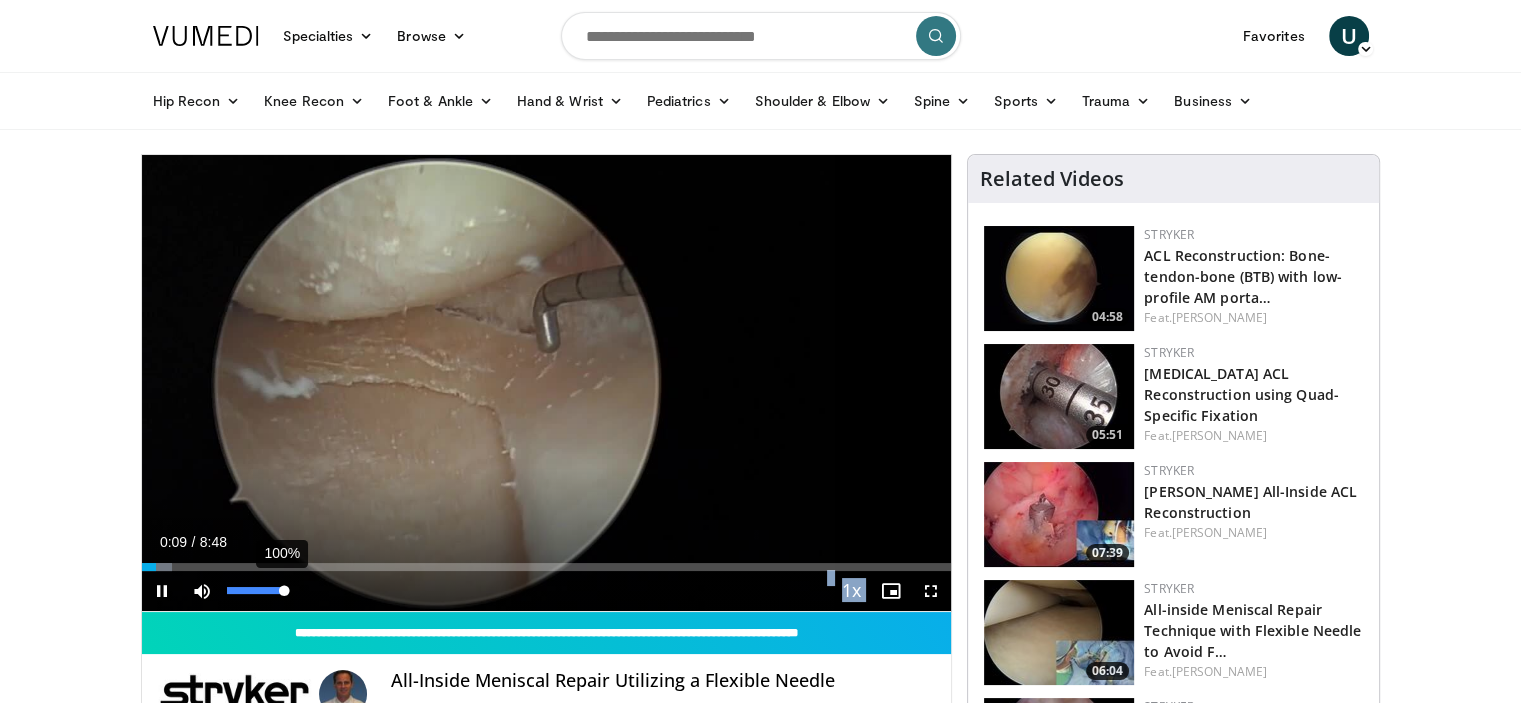 drag, startPoint x: 223, startPoint y: 588, endPoint x: 285, endPoint y: 591, distance: 62.072536 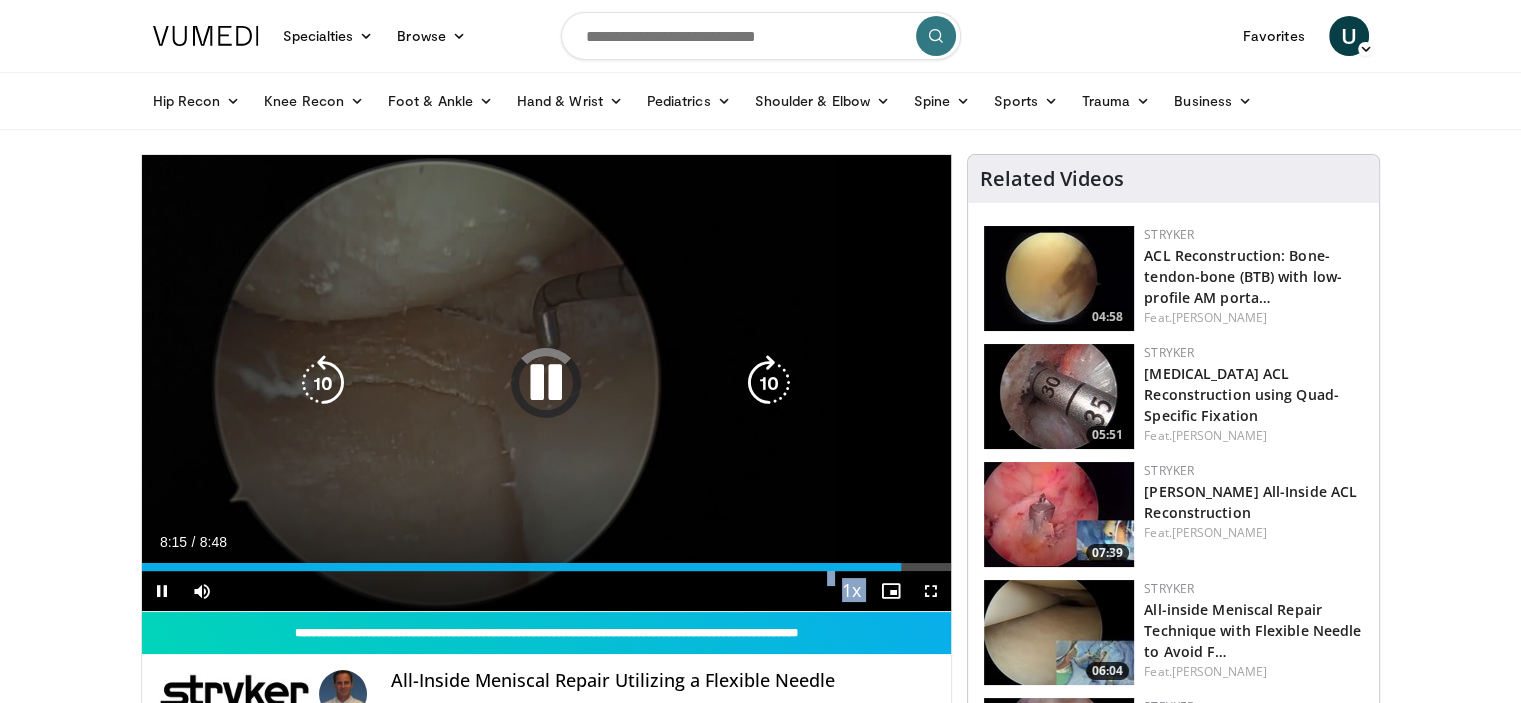 click on "10 seconds
Tap to unmute" at bounding box center [547, 383] 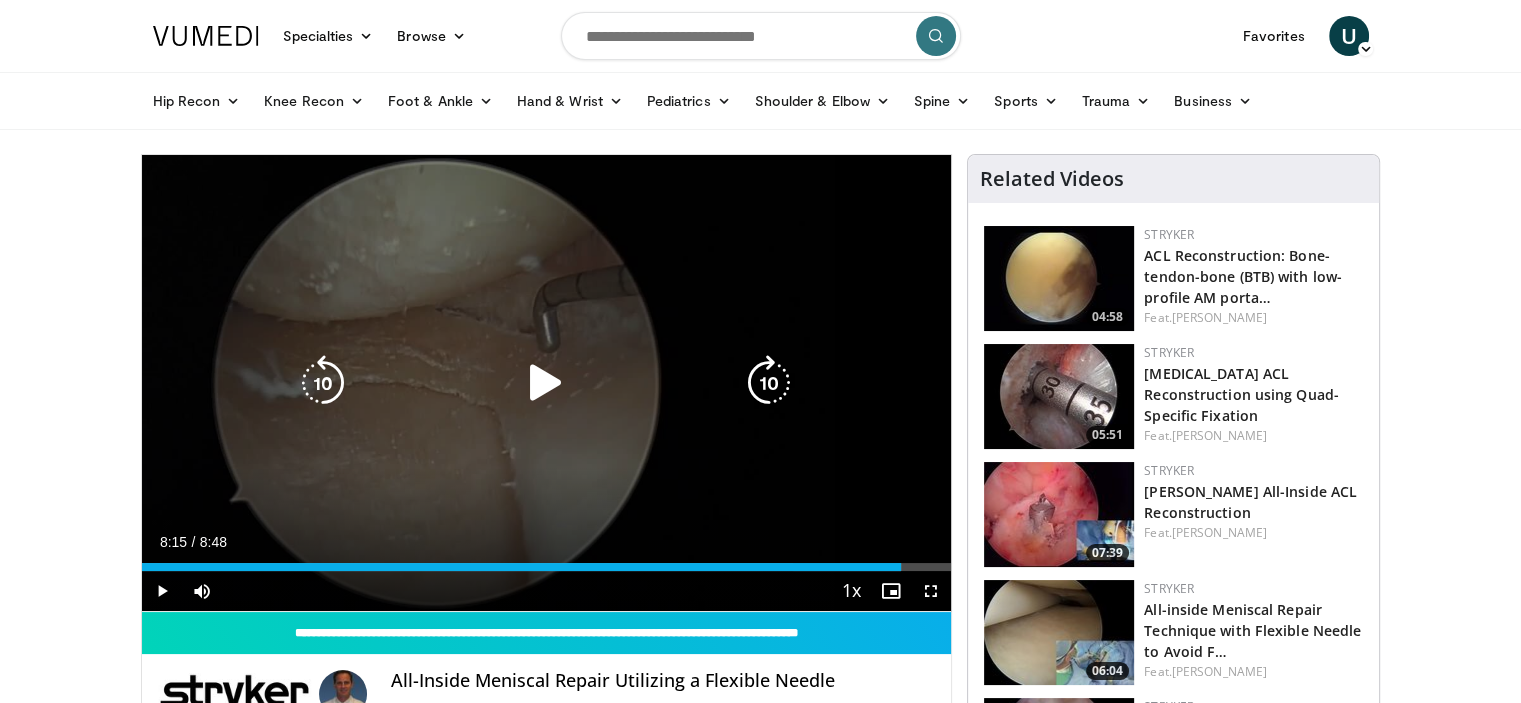 click at bounding box center (546, 383) 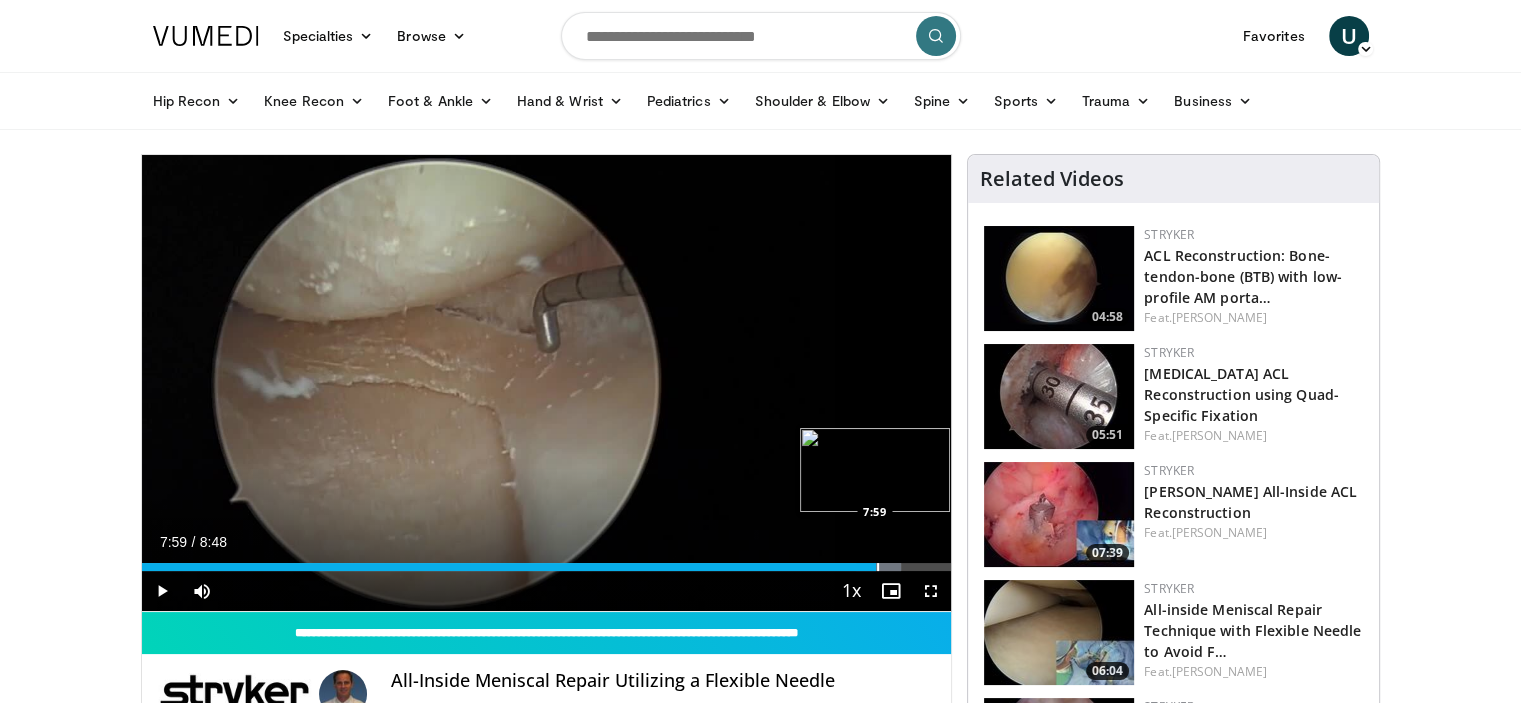 click on "Loaded :  93.77% 7:59 7:59" at bounding box center (547, 561) 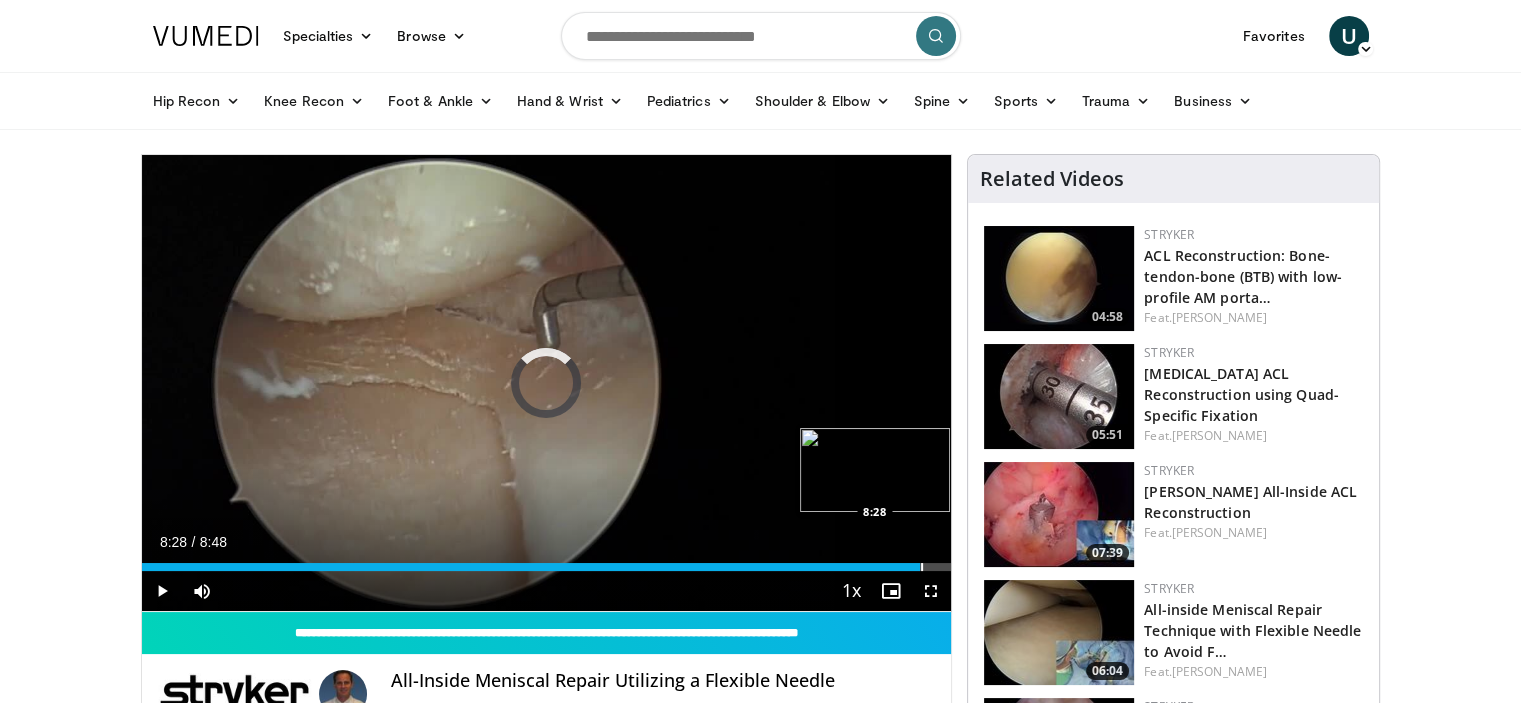 click at bounding box center (922, 567) 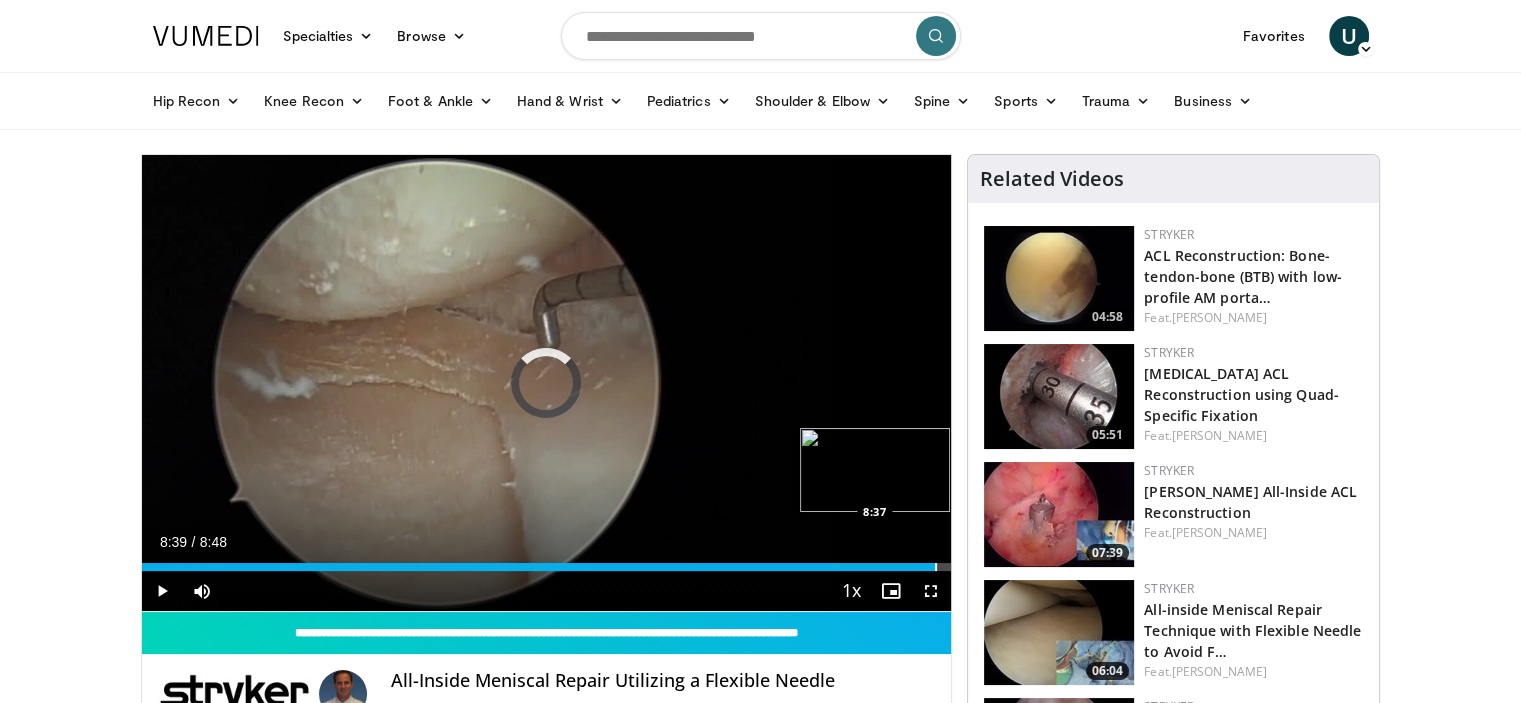 click on "Loaded :  0.00% 8:28 8:37" at bounding box center (547, 561) 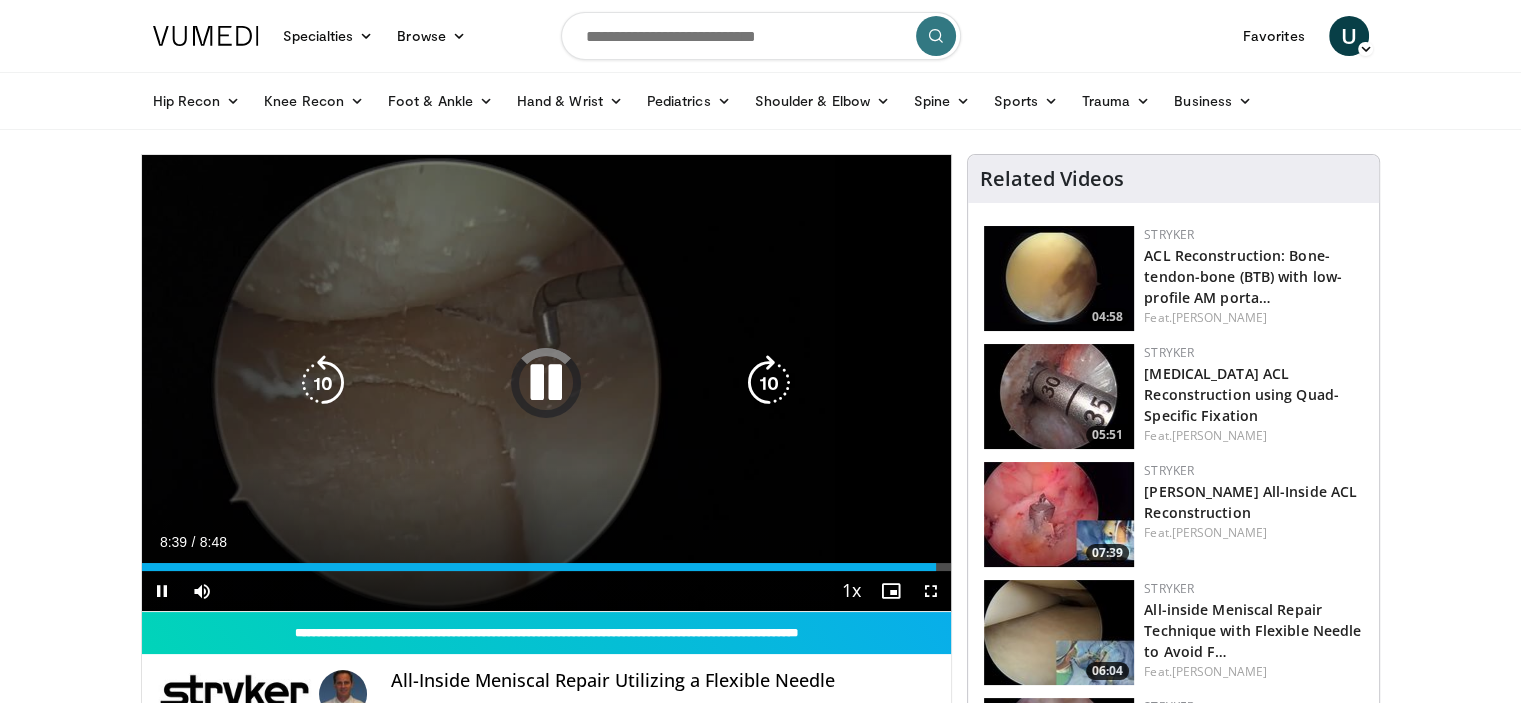 click on "10 seconds
Tap to unmute" at bounding box center (547, 383) 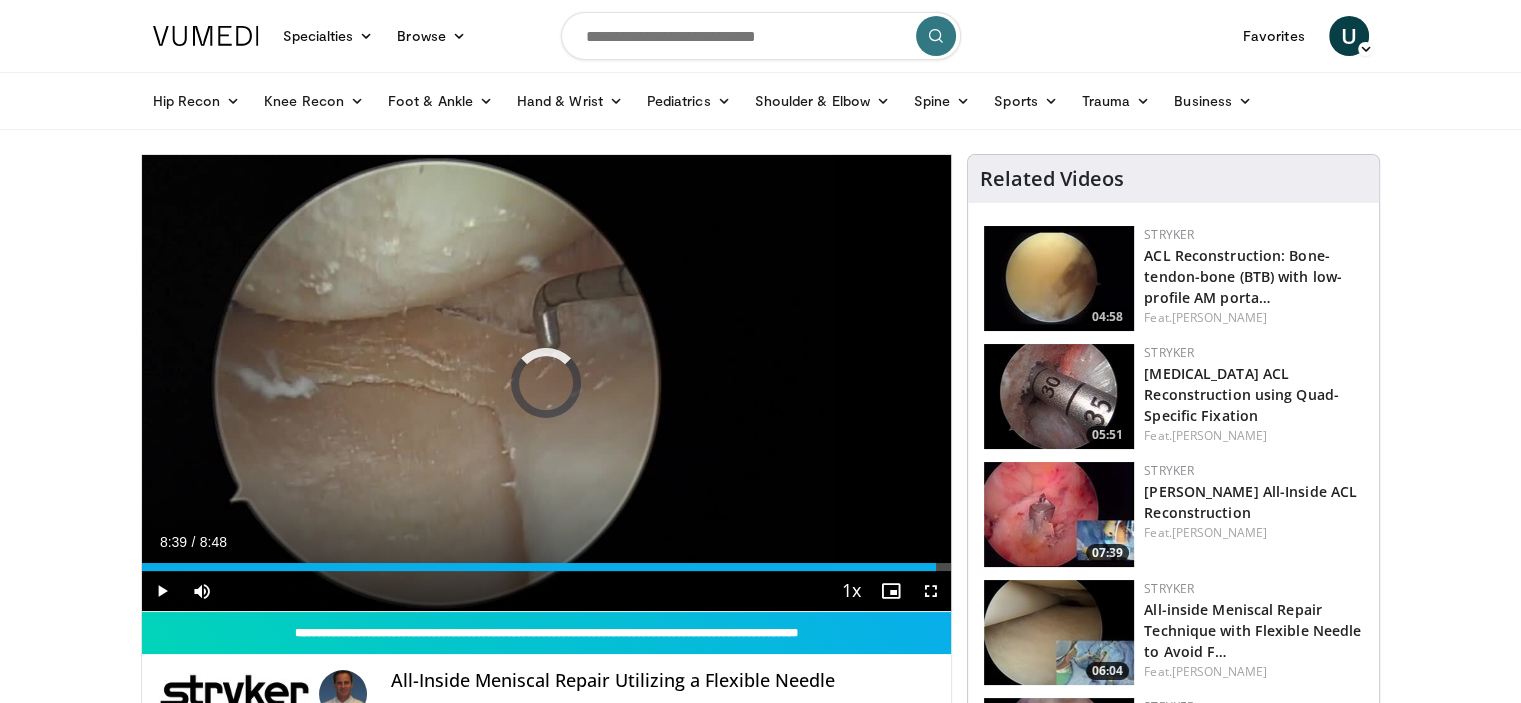 click at bounding box center (1059, 514) 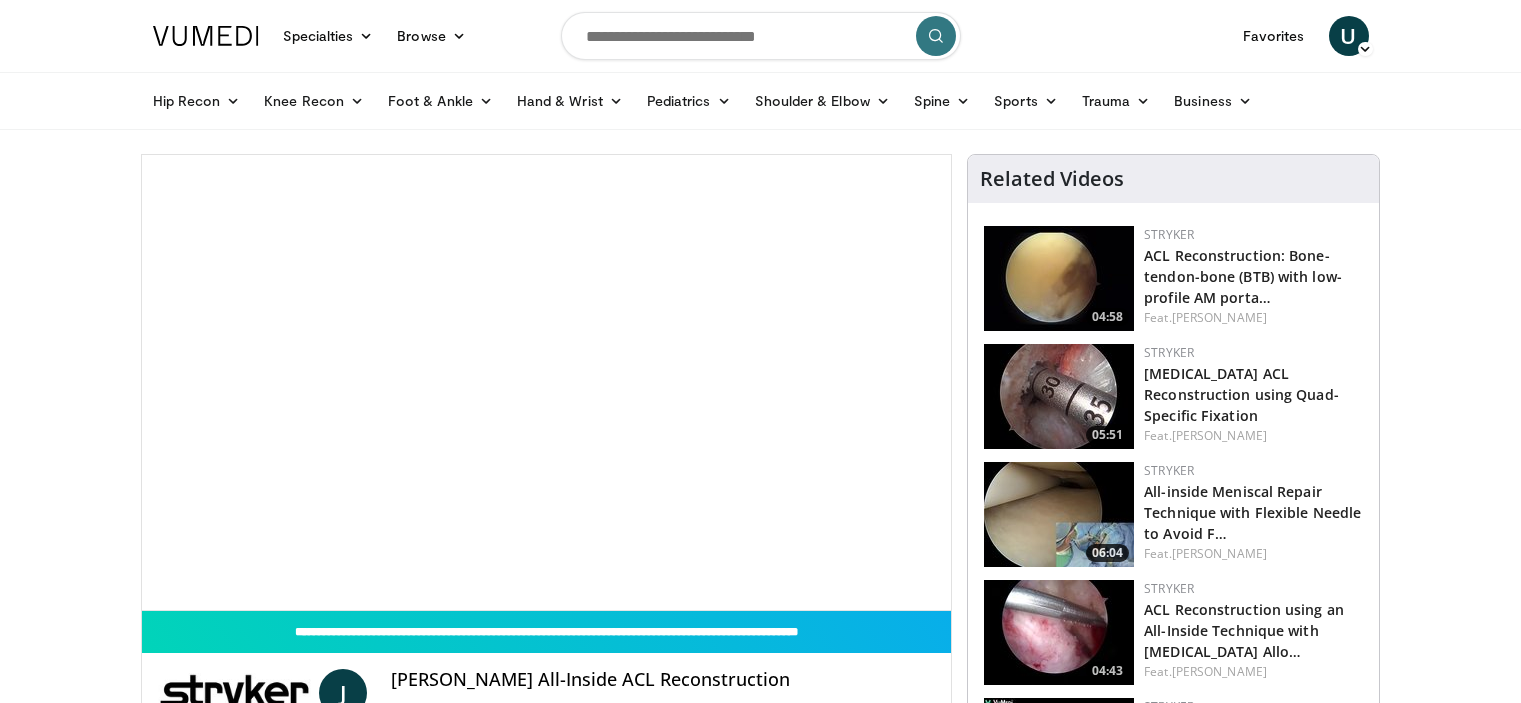 scroll, scrollTop: 0, scrollLeft: 0, axis: both 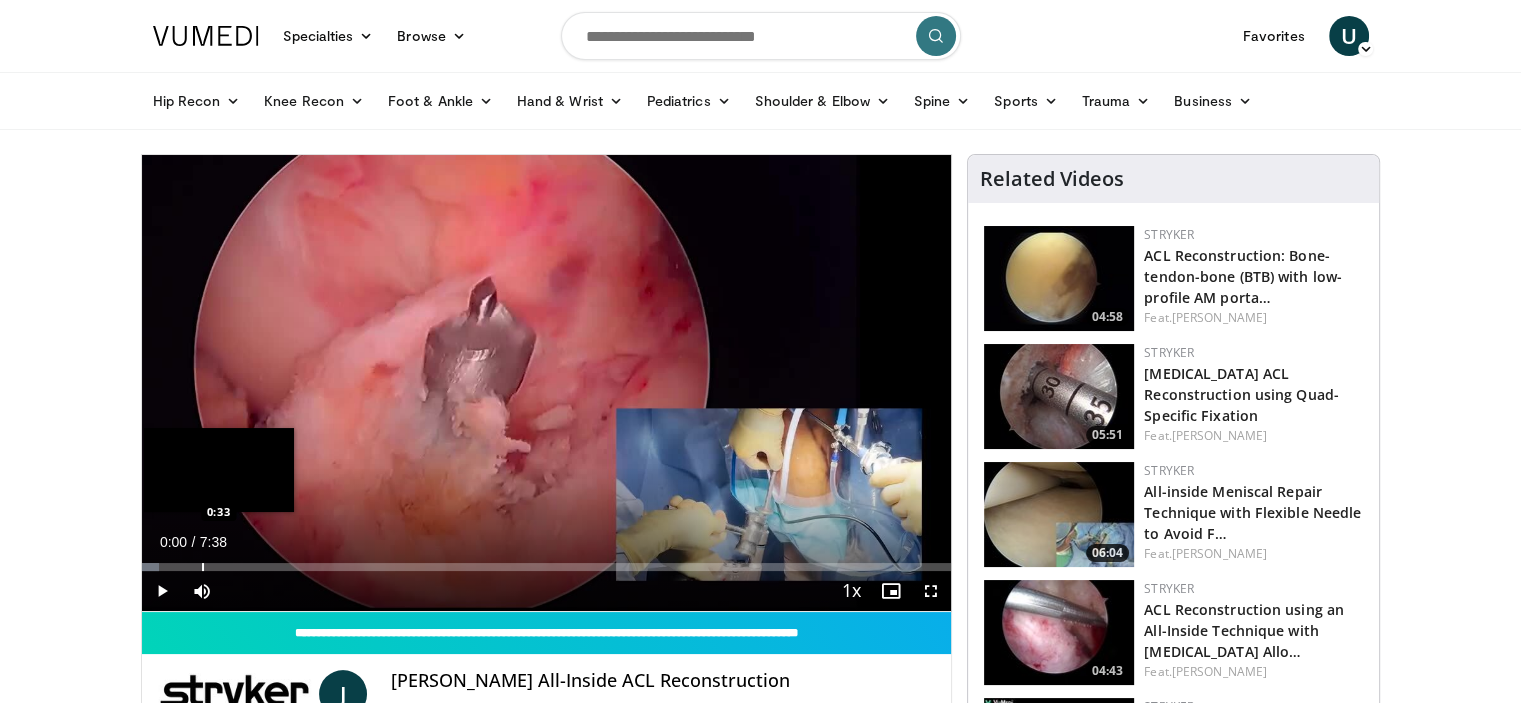 click on "Loaded :  2.14% 0:00 0:33" at bounding box center (547, 567) 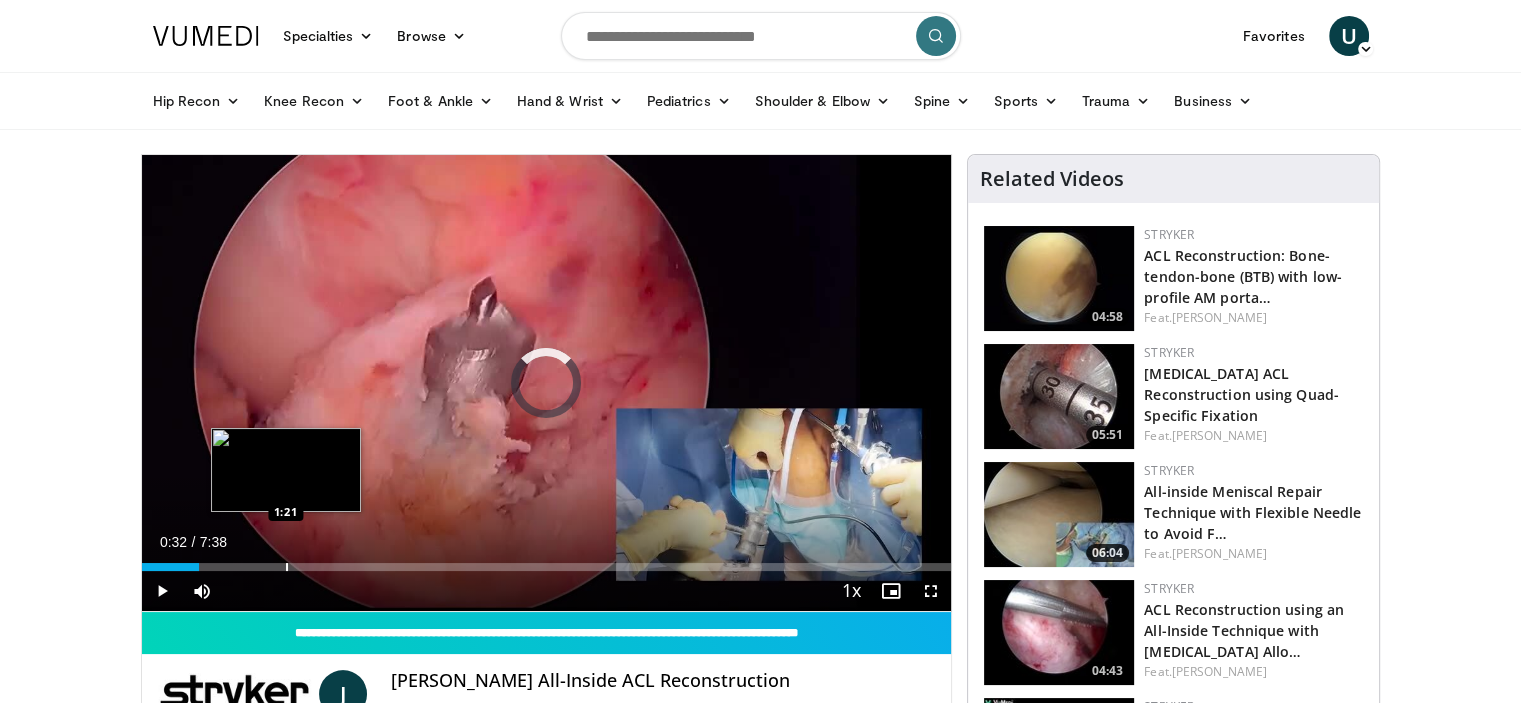 click at bounding box center (287, 567) 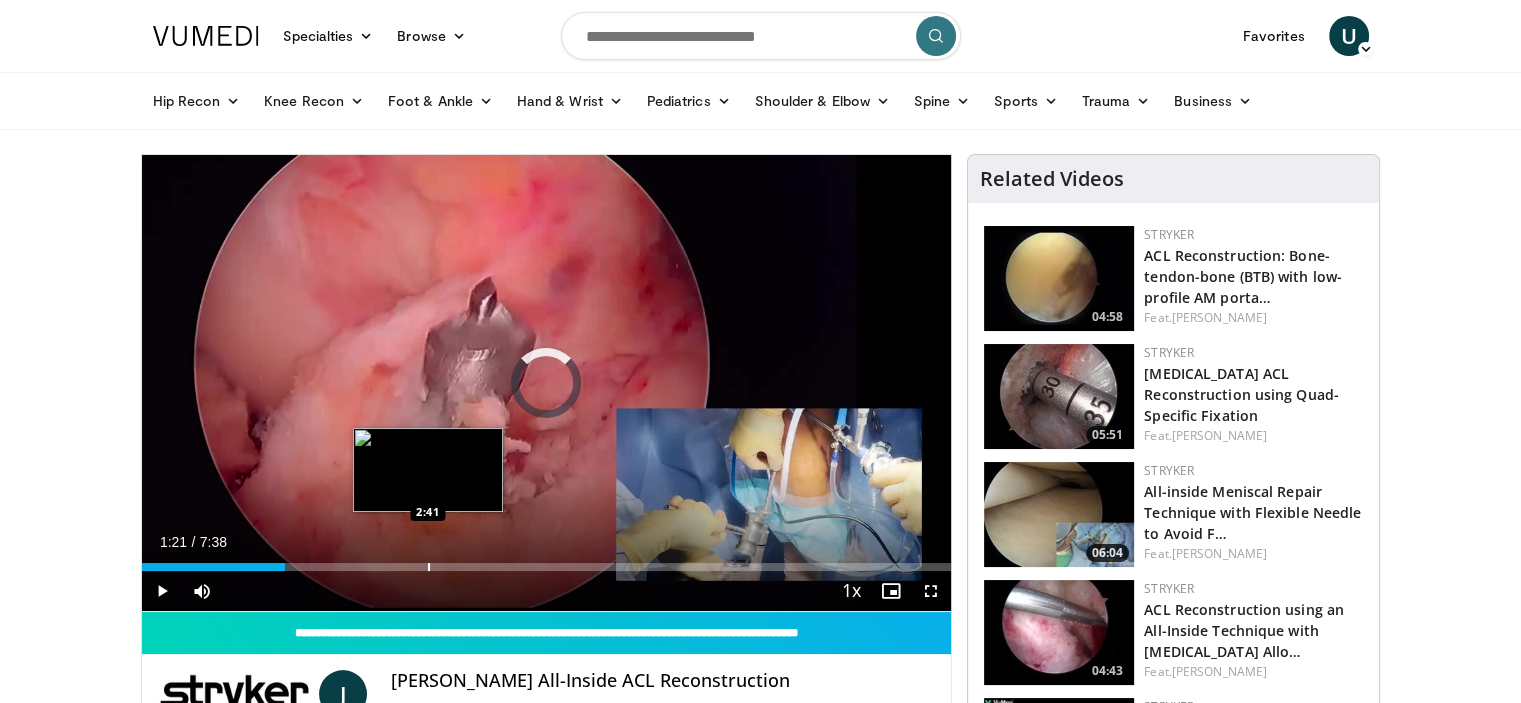click on "Loaded :  0.00% 1:21 2:41" at bounding box center [547, 561] 